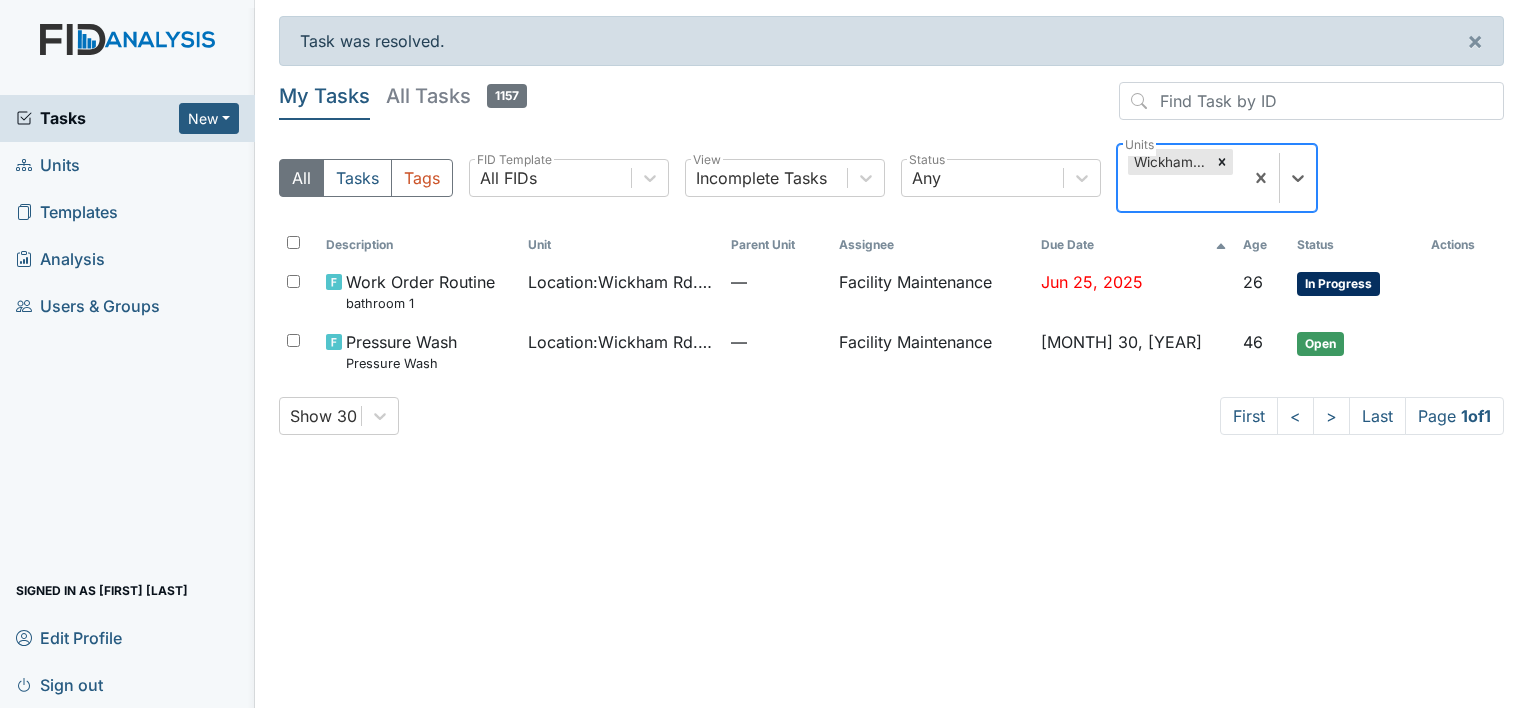 scroll, scrollTop: 0, scrollLeft: 0, axis: both 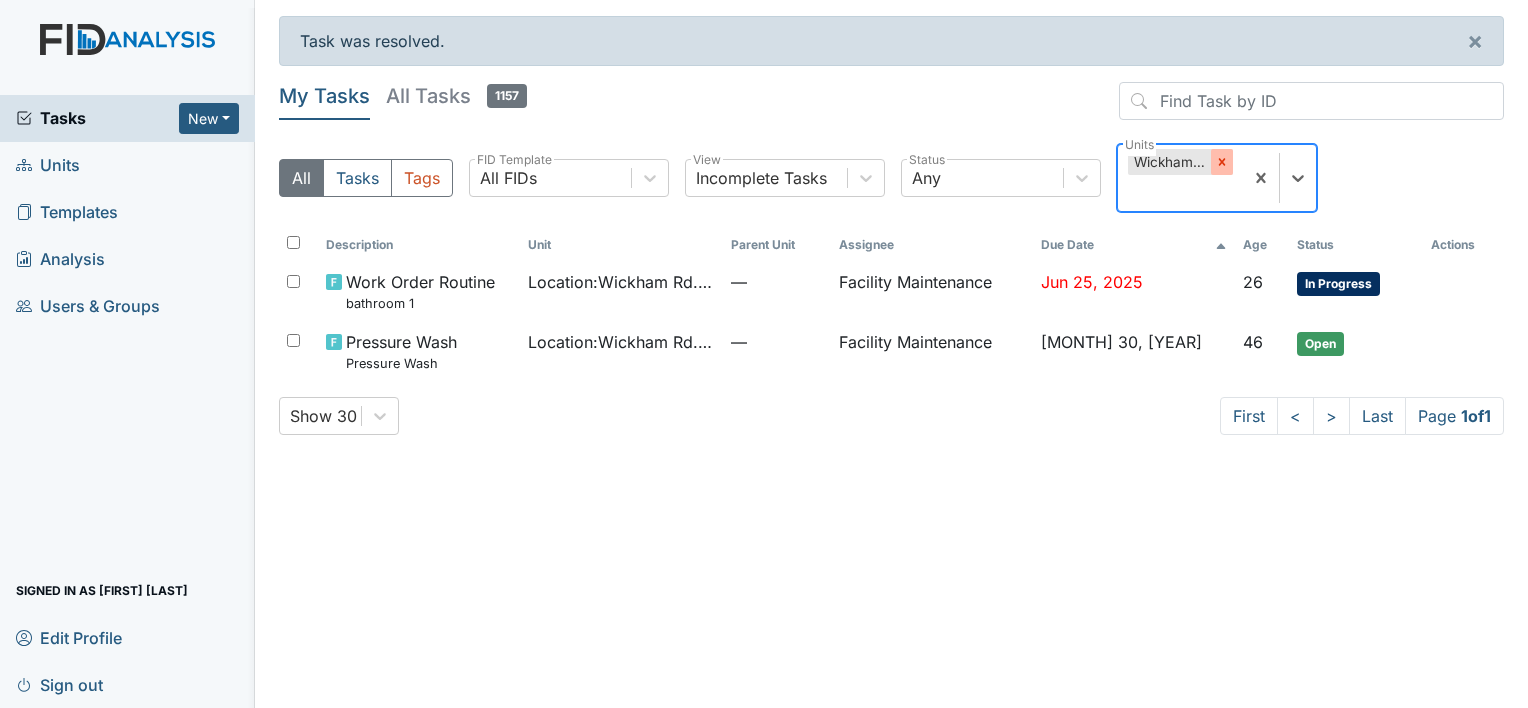 click at bounding box center [1221, 162] 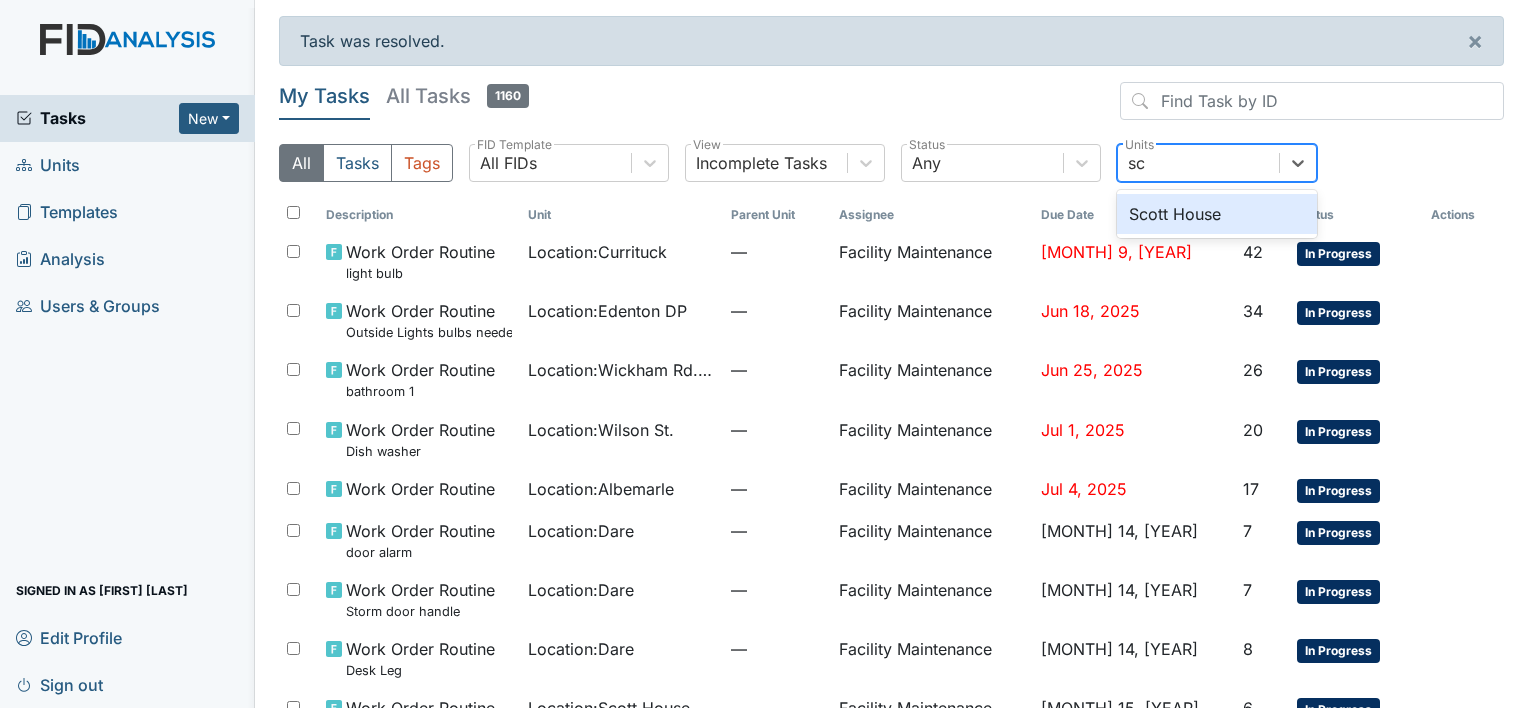 click on "Scott House" at bounding box center [1217, 214] 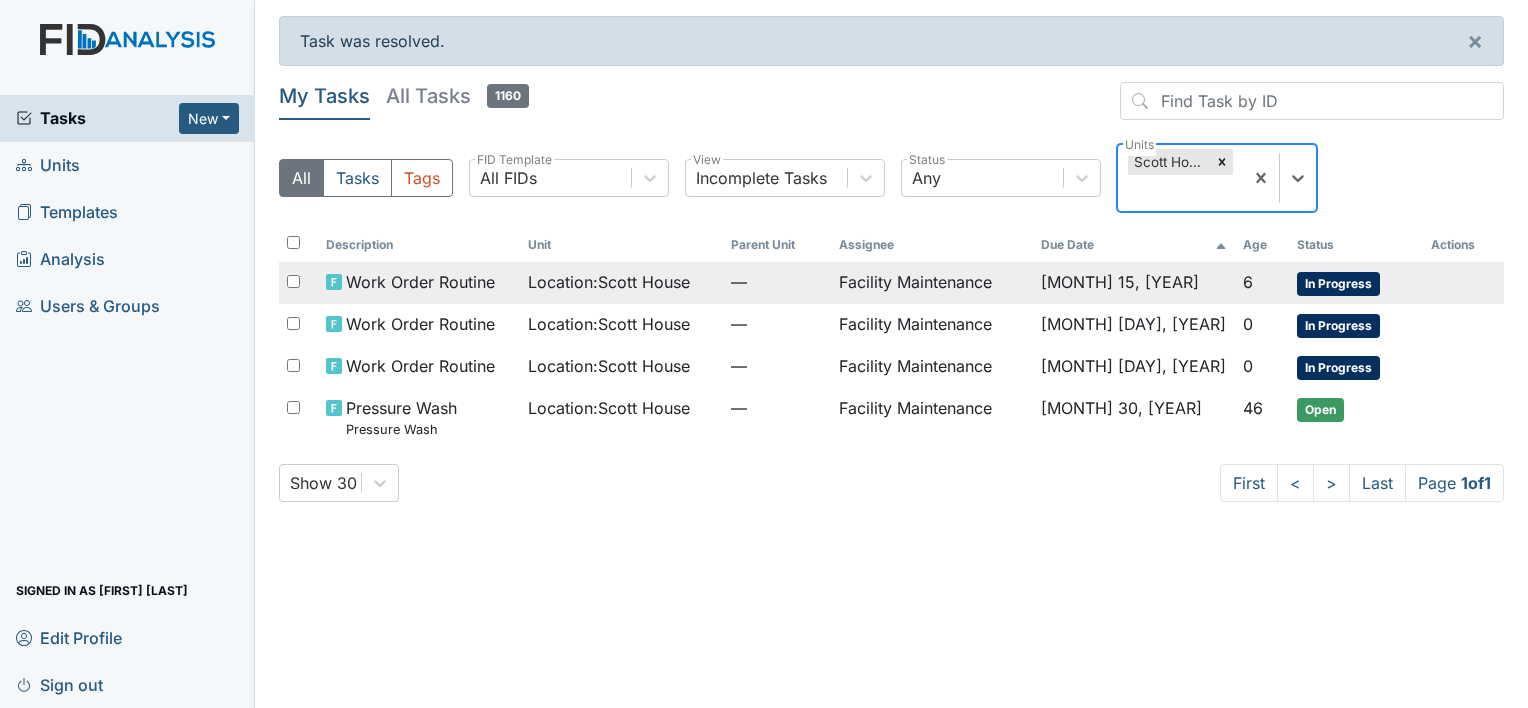 click on "Work Order Routine" at bounding box center [420, 282] 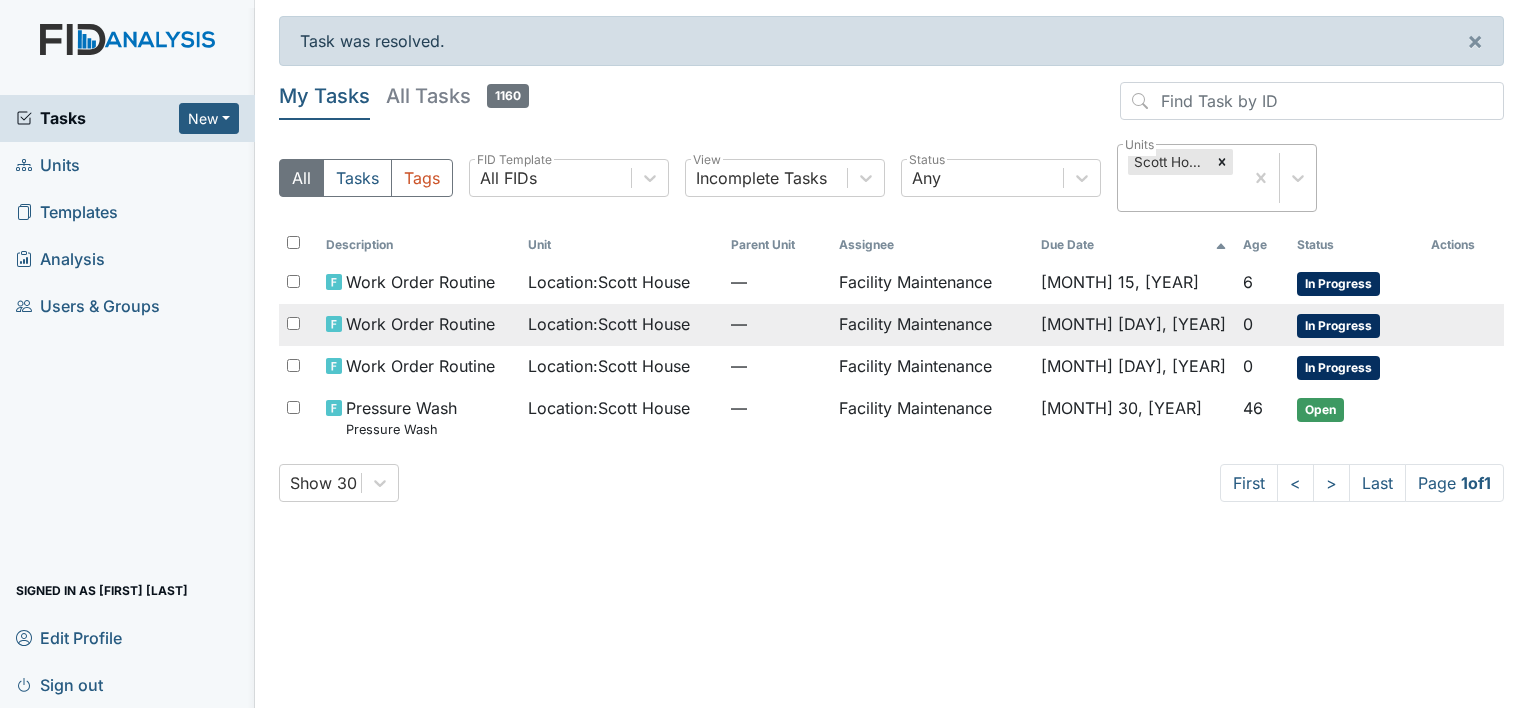 click on "Work Order Routine" at bounding box center [420, 282] 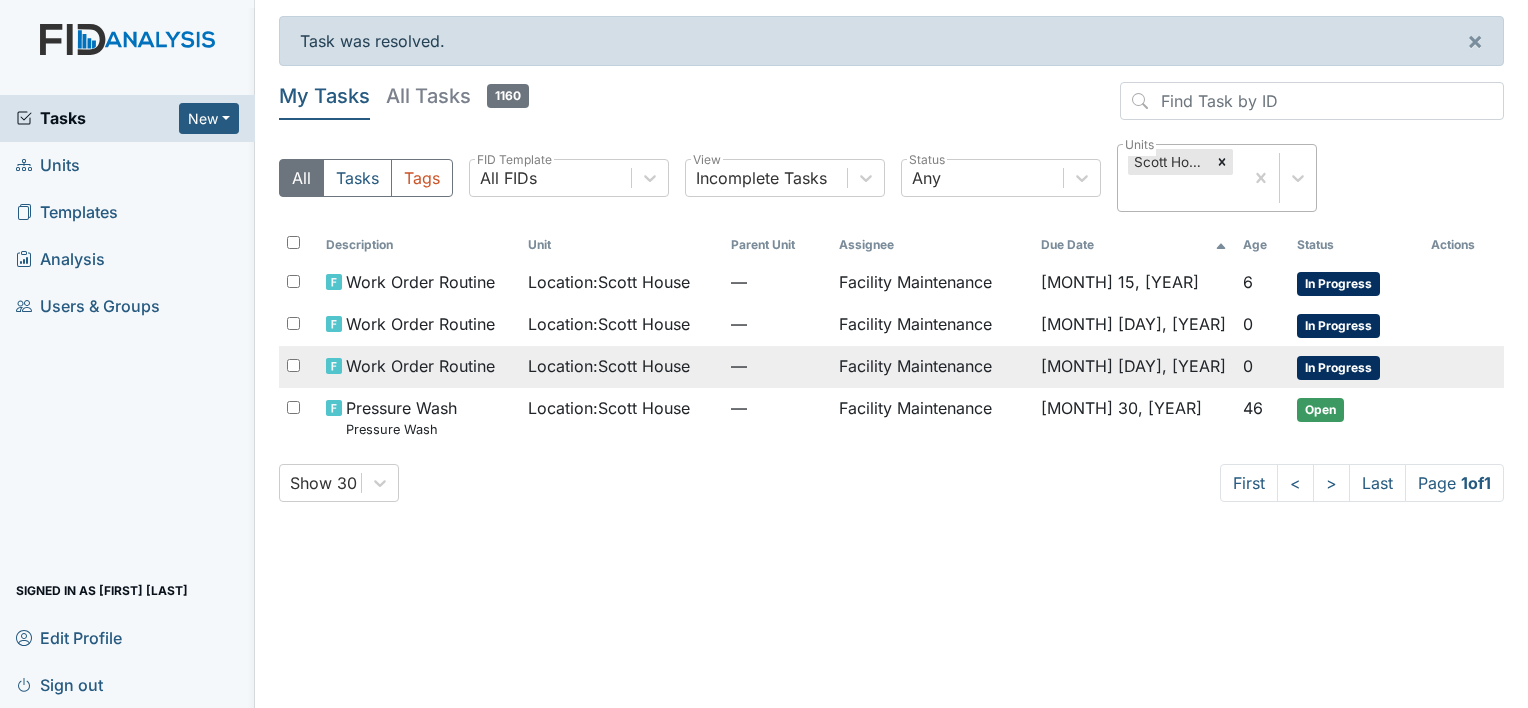 click on "Work Order Routine" at bounding box center (420, 282) 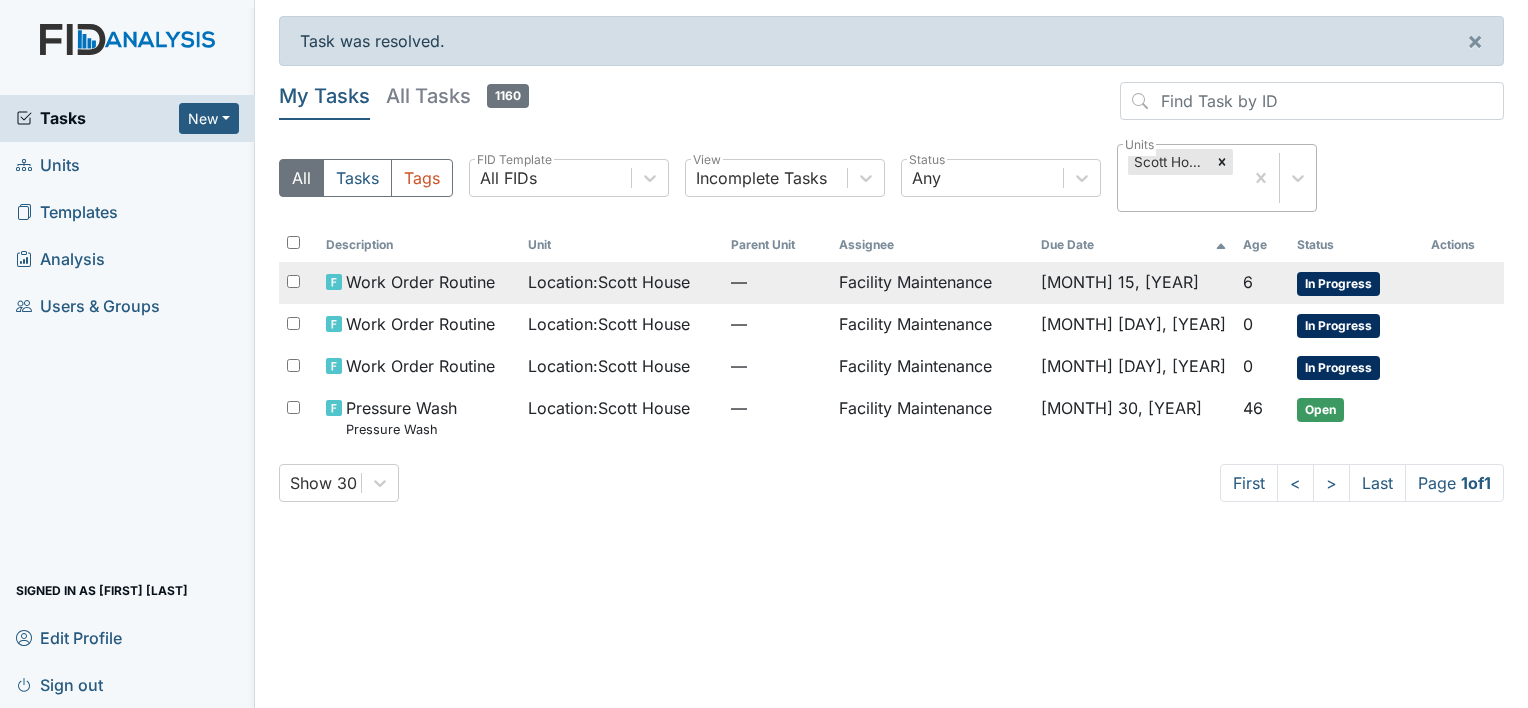 click on "Work Order Routine" at bounding box center (420, 282) 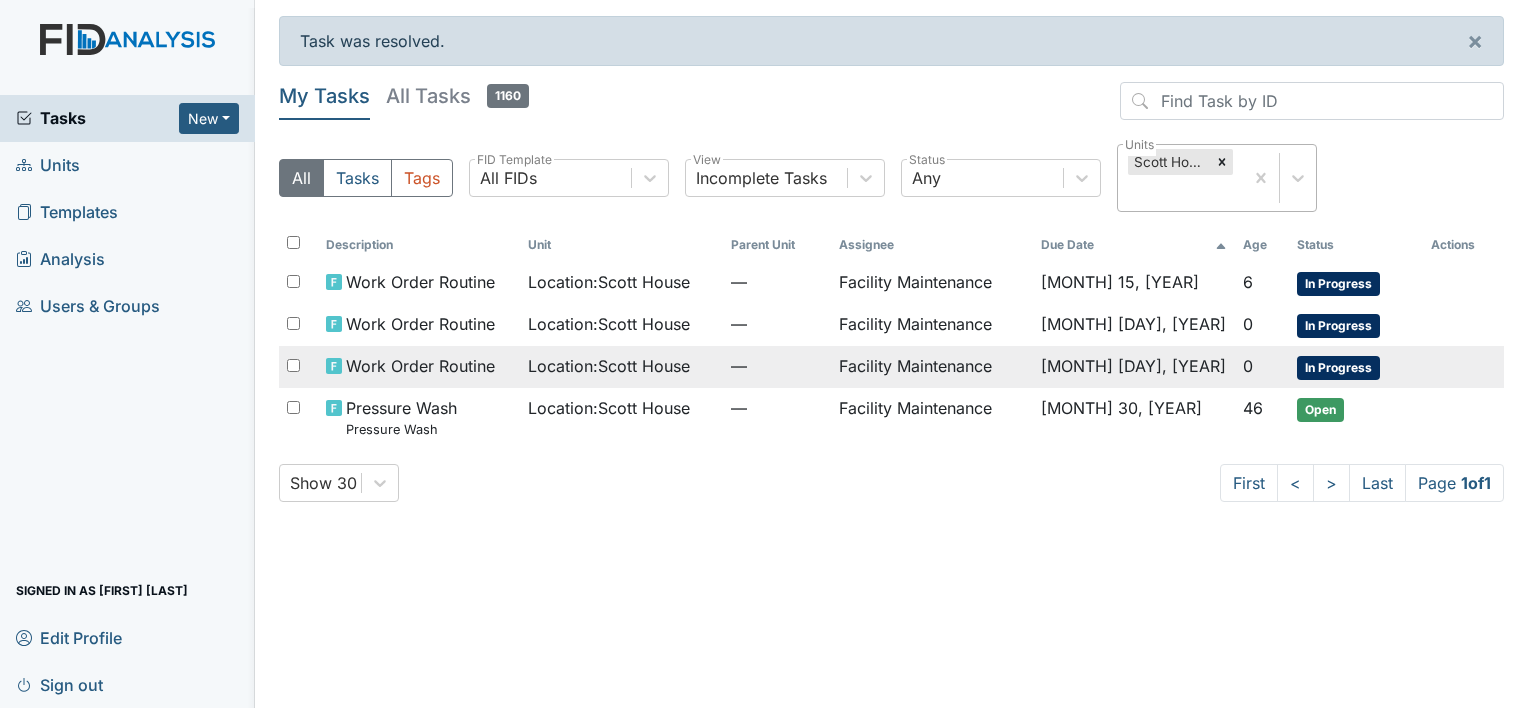 click on "Work Order Routine" at bounding box center [420, 282] 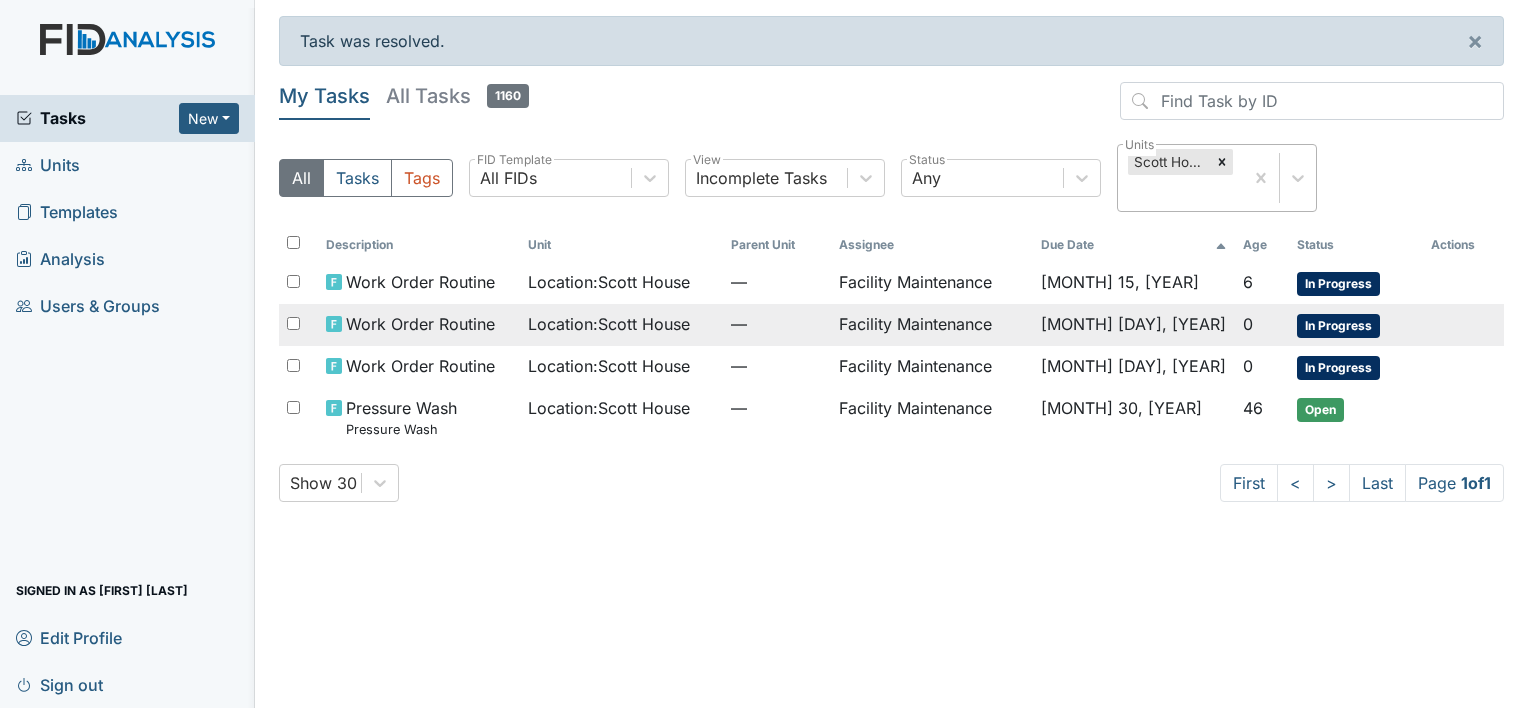click on "Work Order Routine" at bounding box center (420, 282) 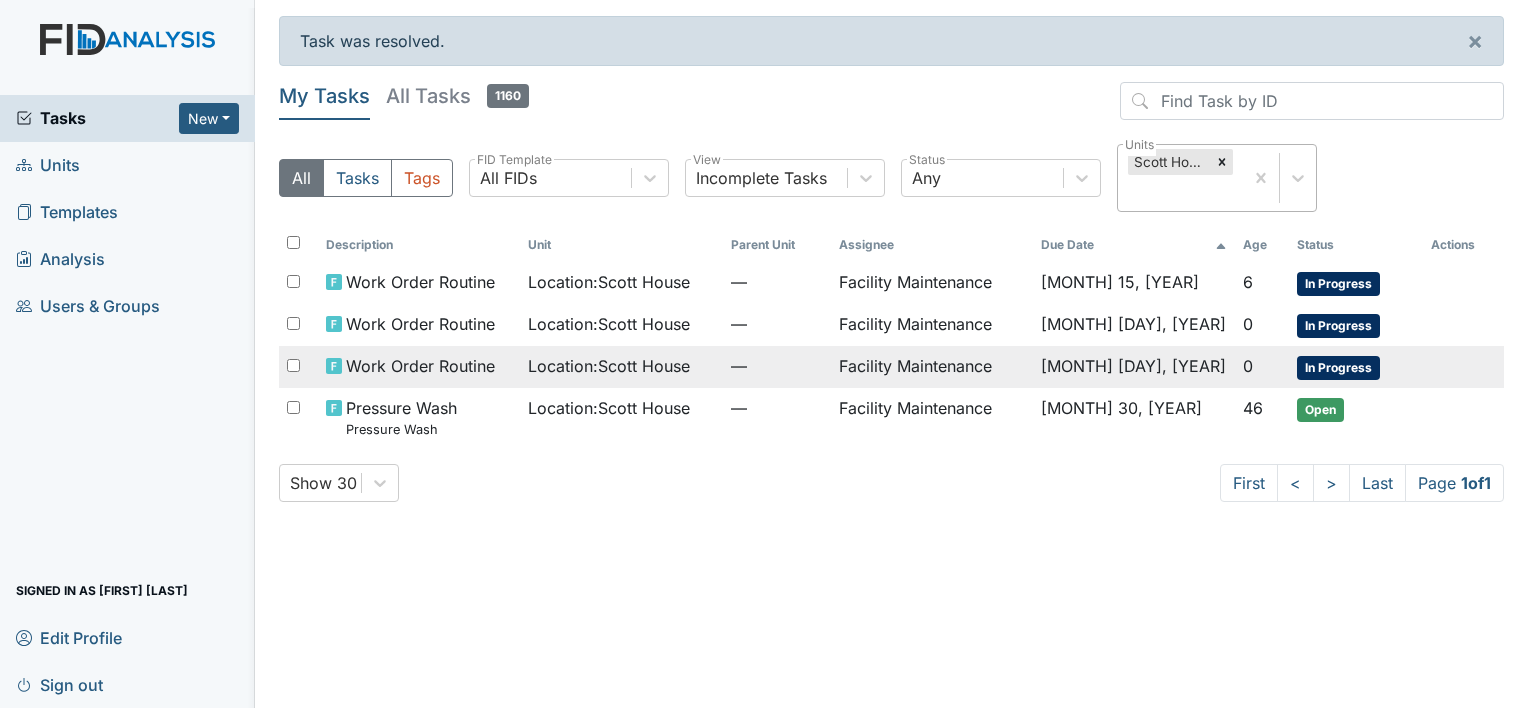 click on "Work Order Routine" at bounding box center [420, 282] 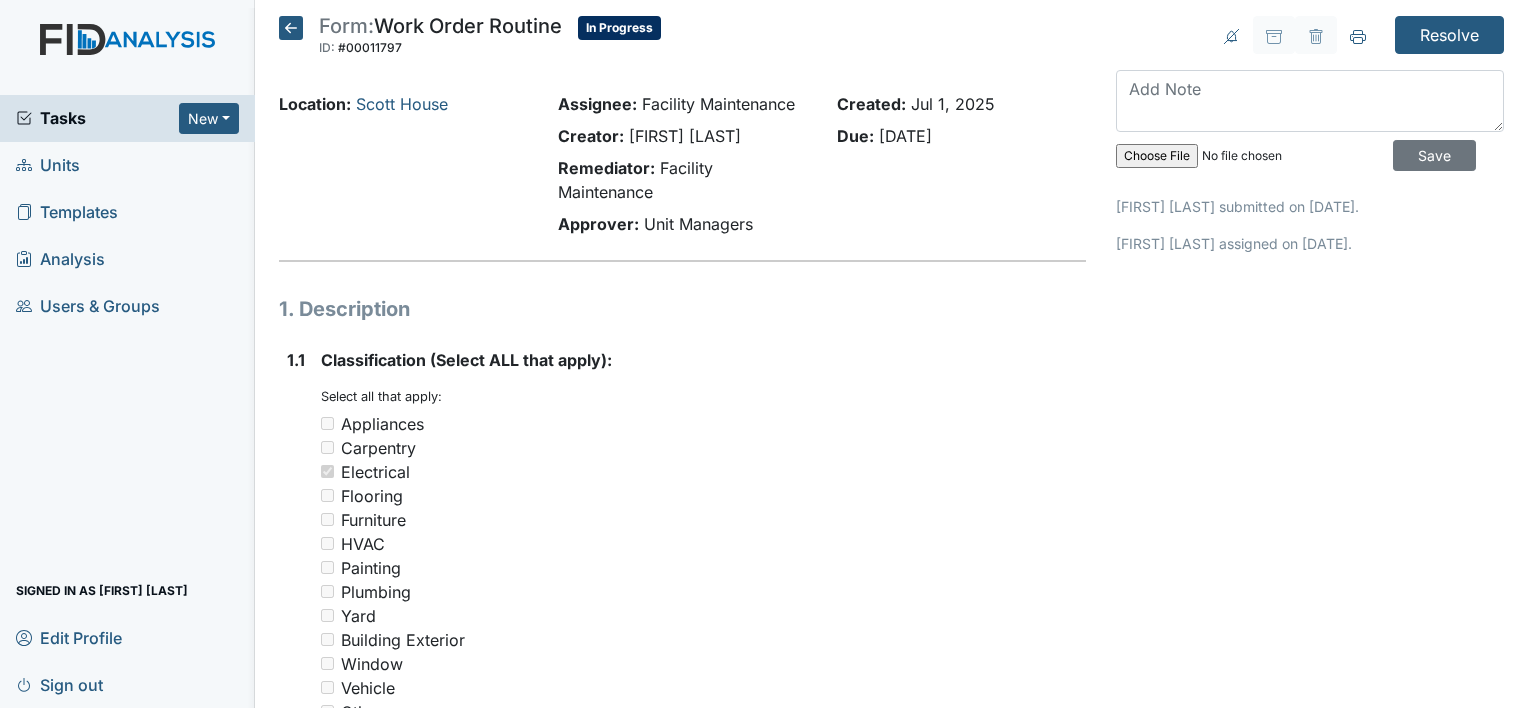scroll, scrollTop: 0, scrollLeft: 0, axis: both 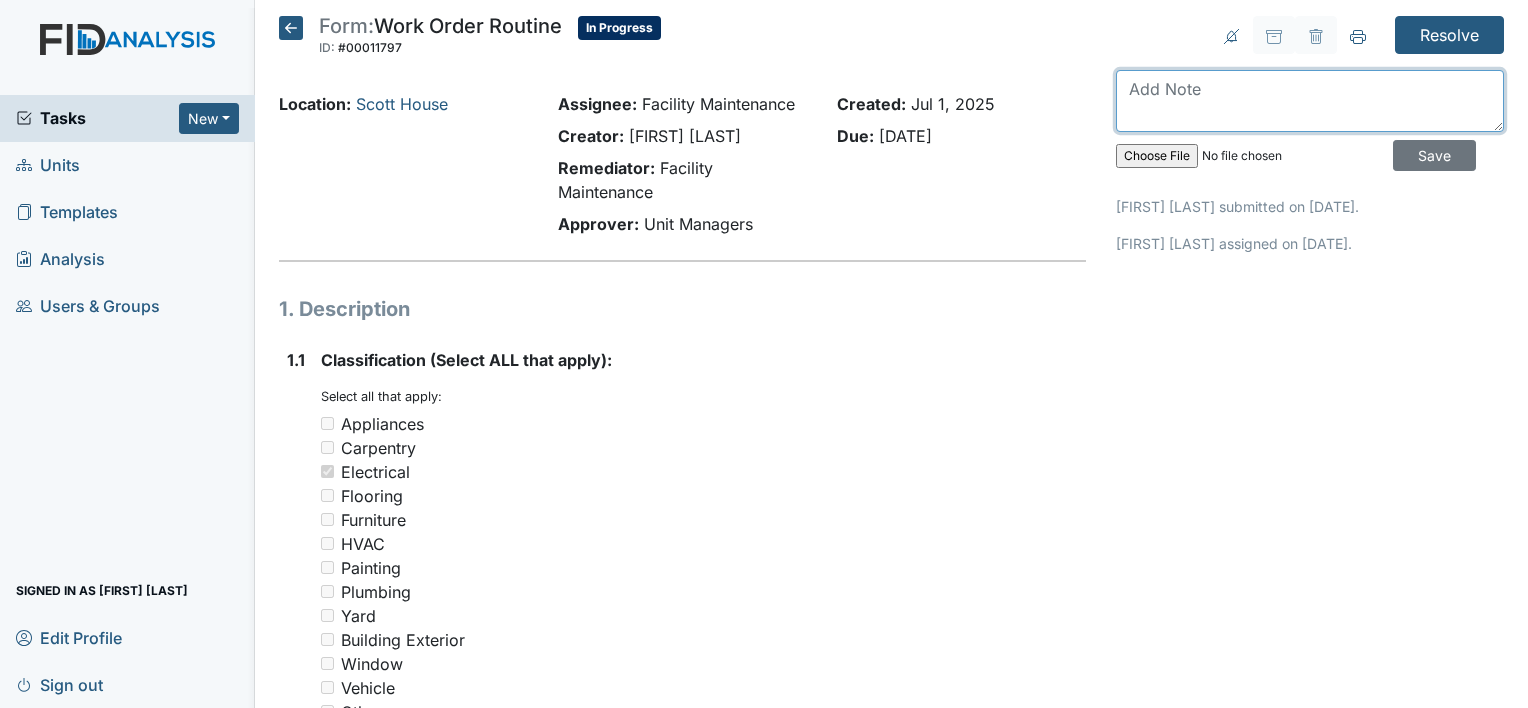click at bounding box center (1310, 101) 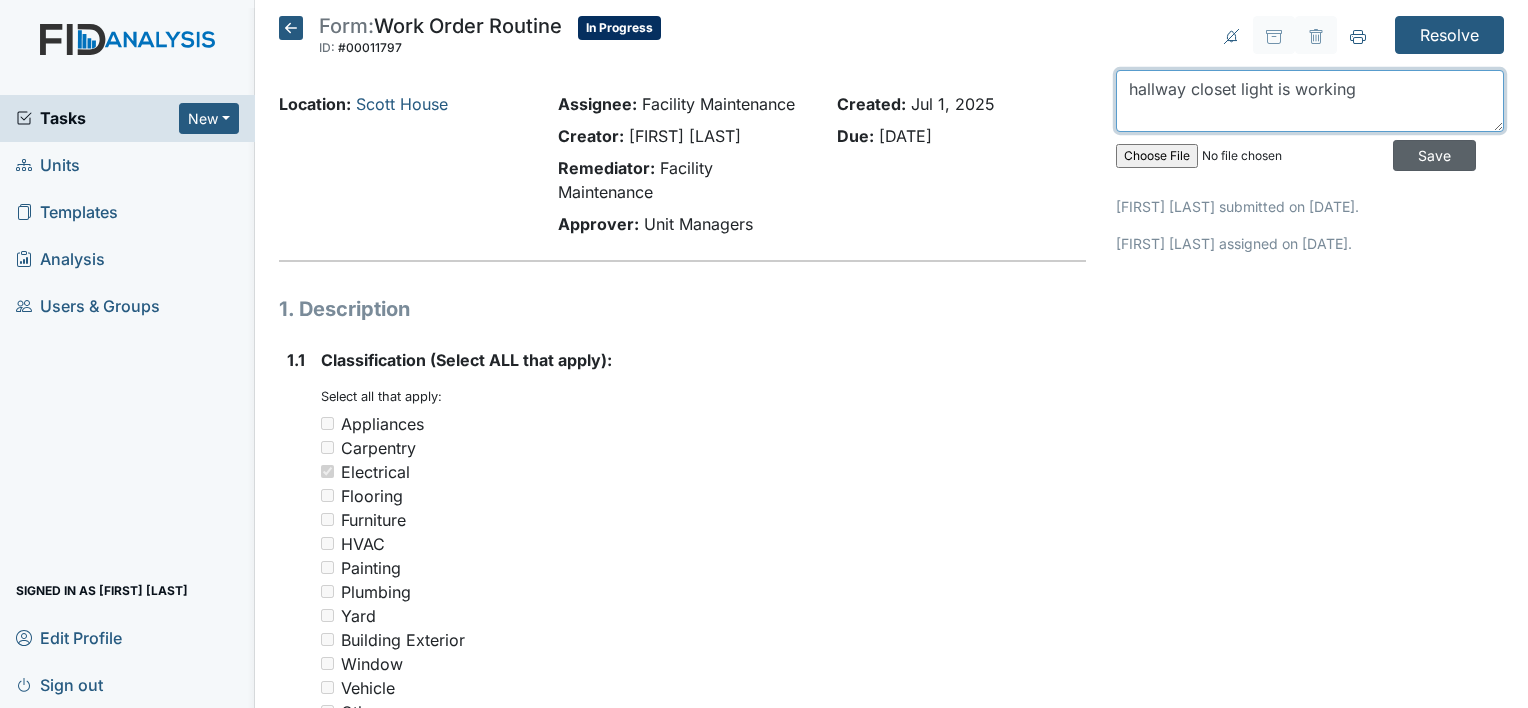 type on "hallway closet light is working" 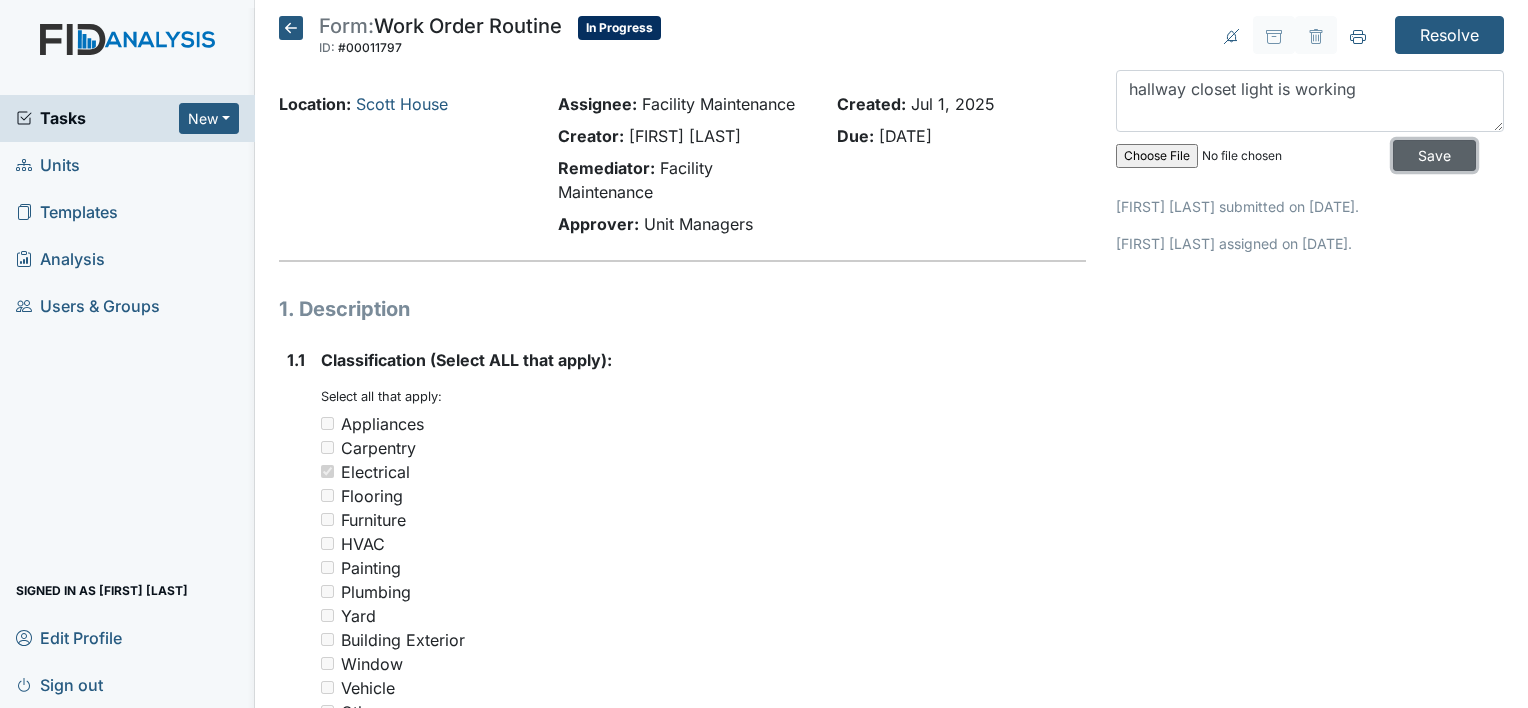 click on "Save" at bounding box center [1434, 155] 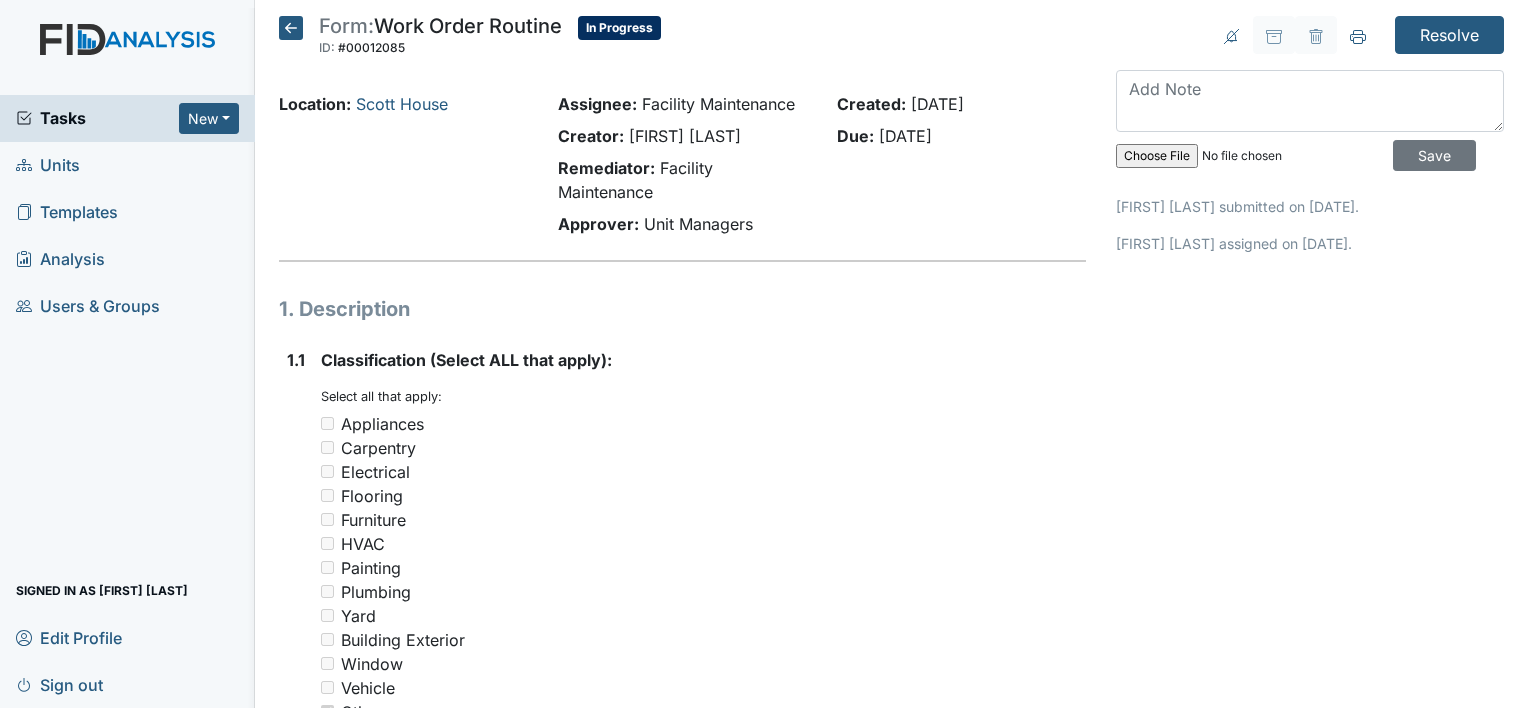 scroll, scrollTop: 0, scrollLeft: 0, axis: both 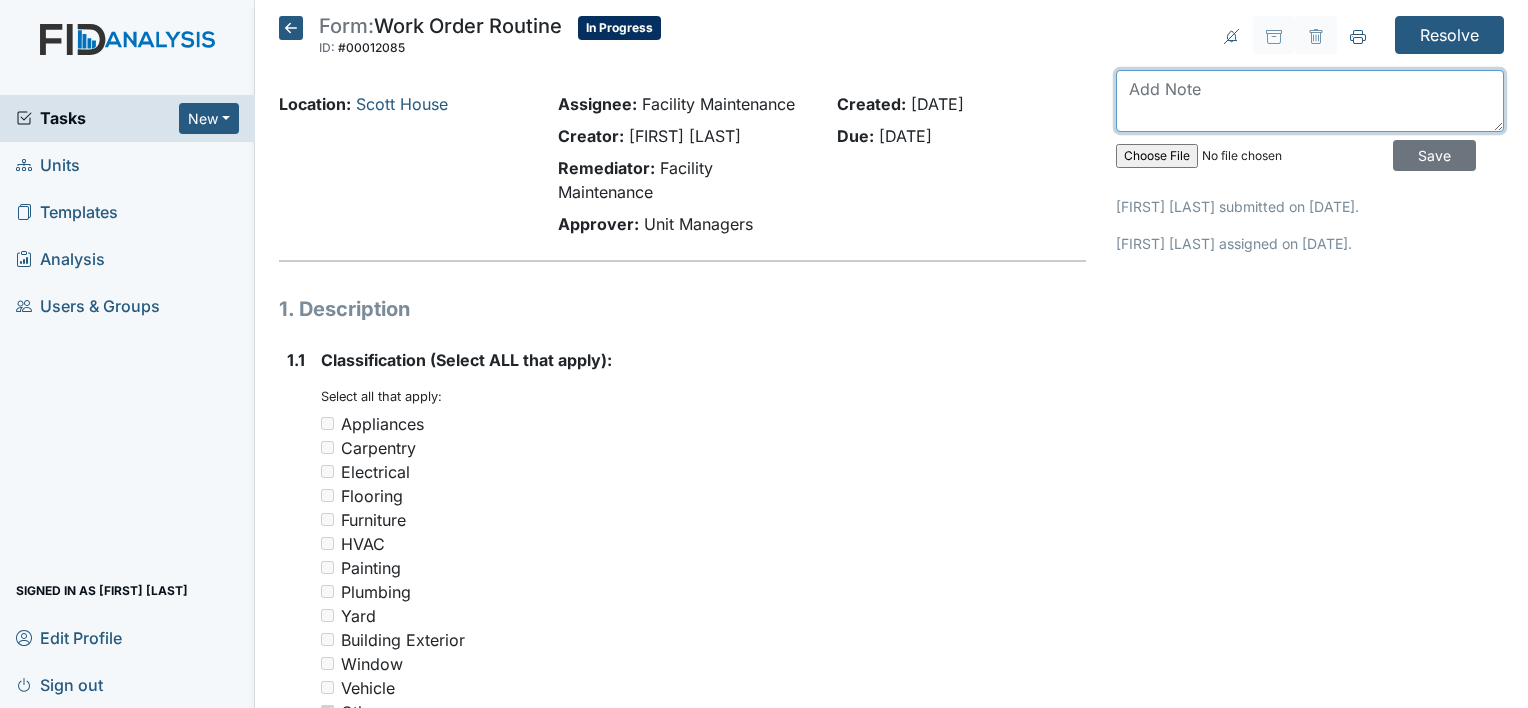 click at bounding box center [1310, 101] 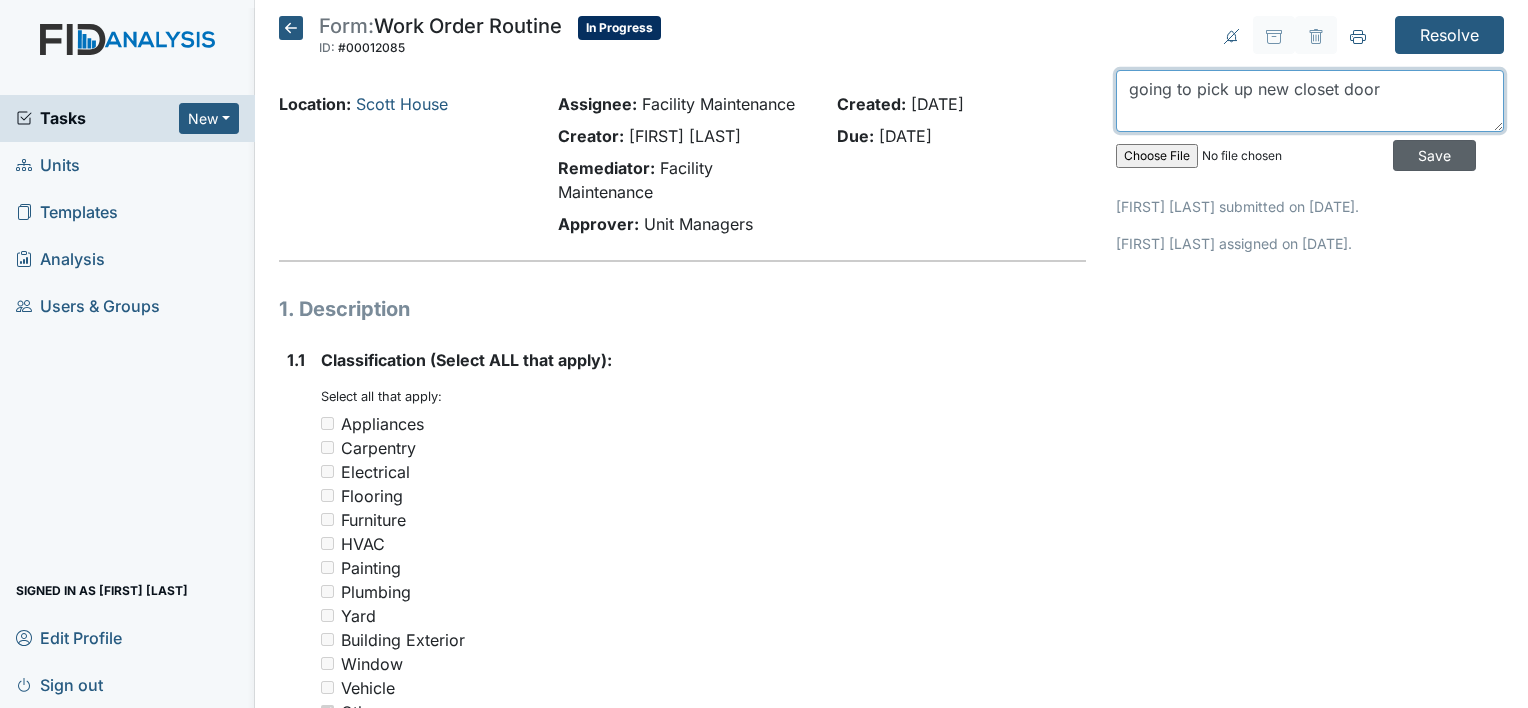 type on "going to pick up new closet door" 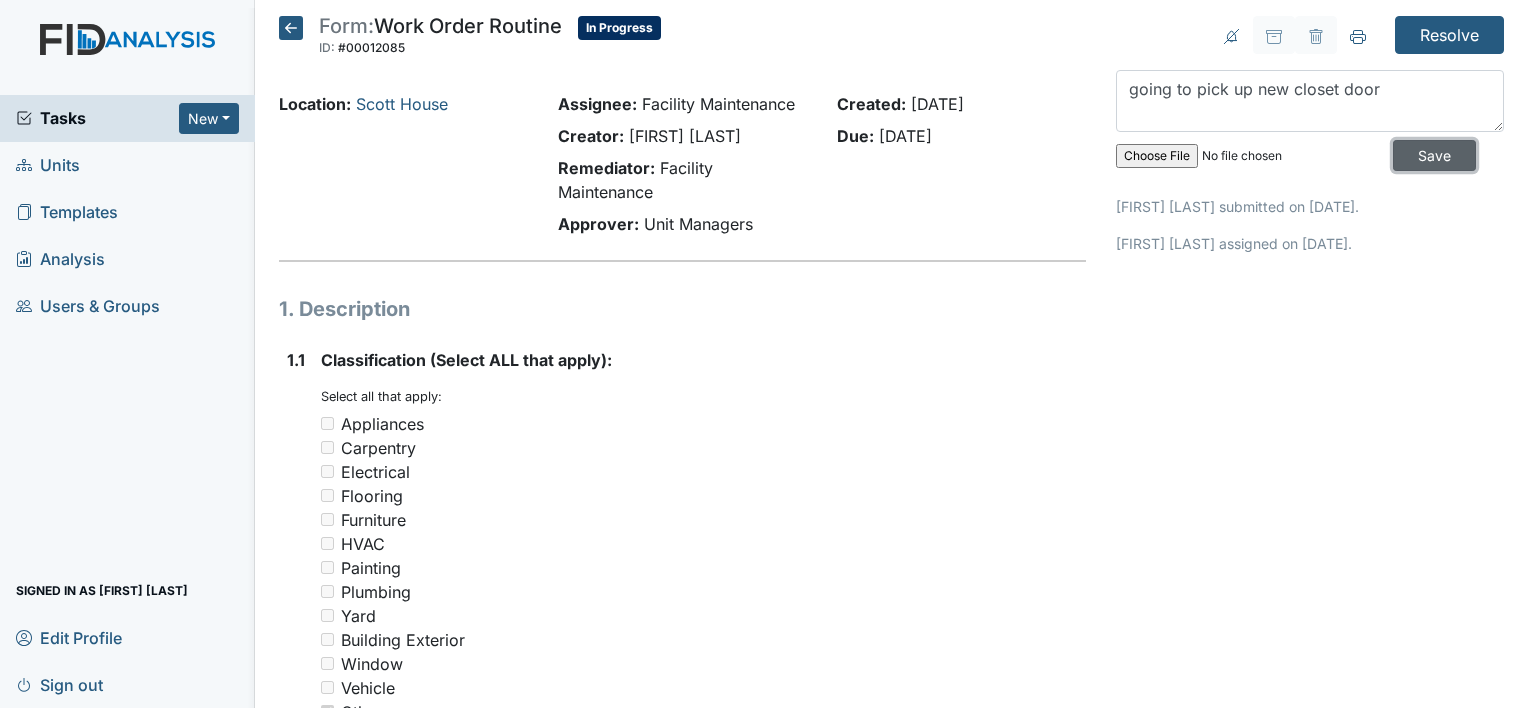 click on "Save" at bounding box center [1434, 155] 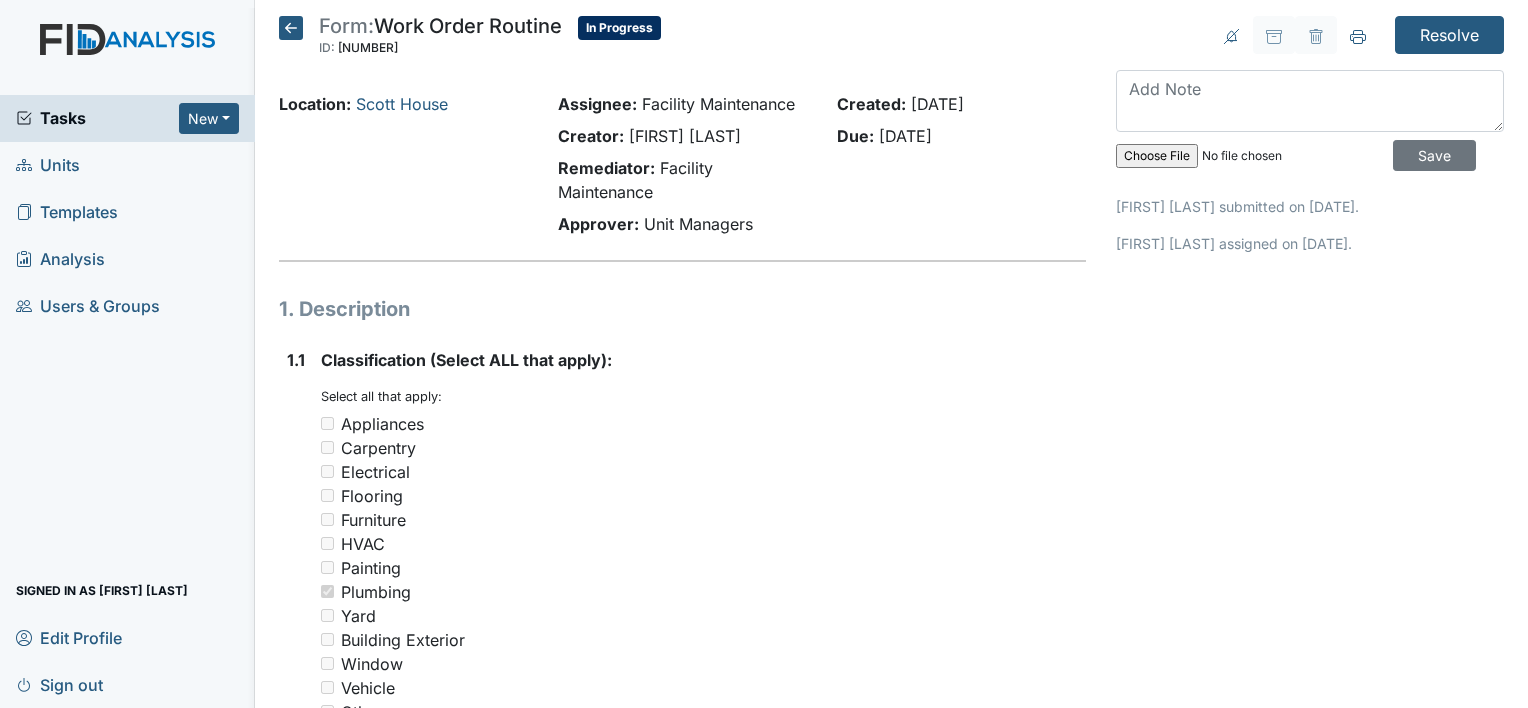 scroll, scrollTop: 0, scrollLeft: 0, axis: both 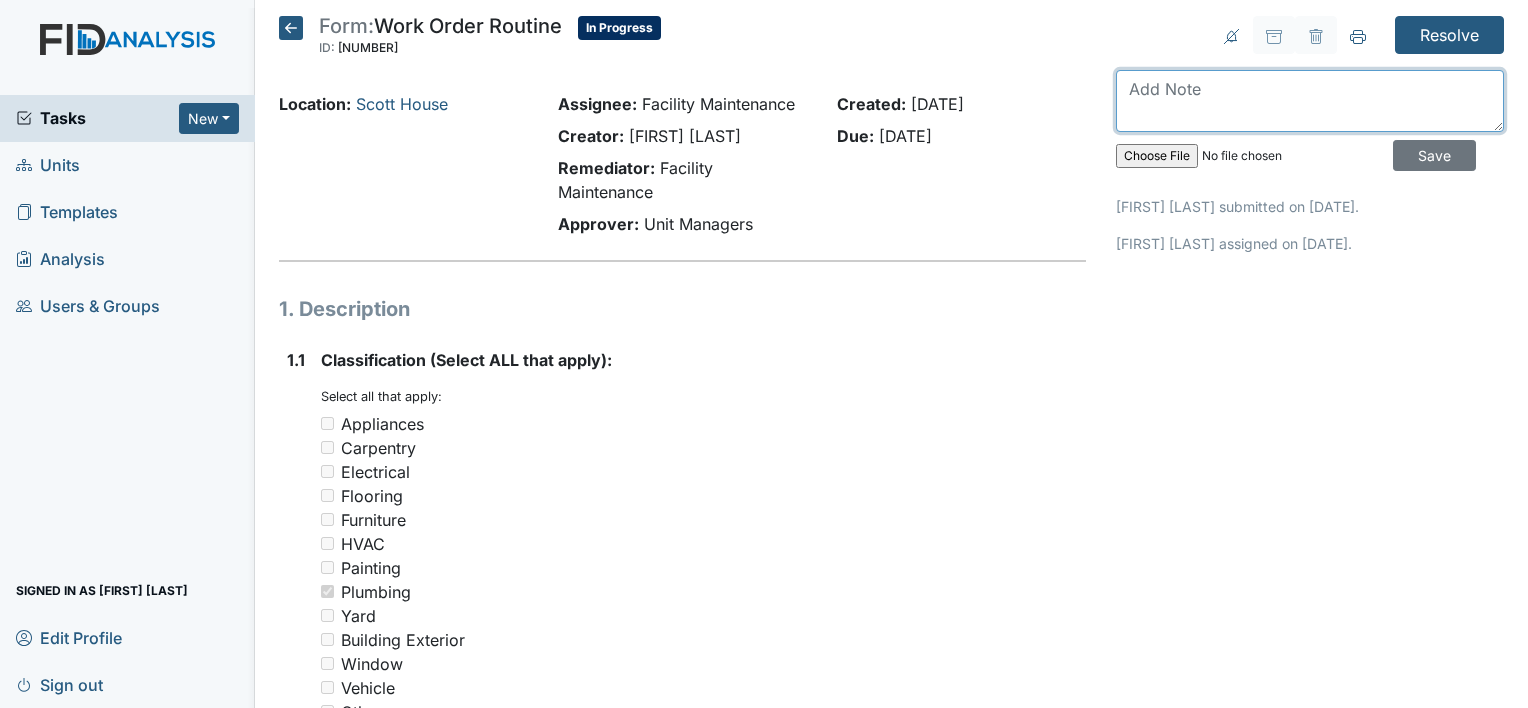 click at bounding box center [1310, 101] 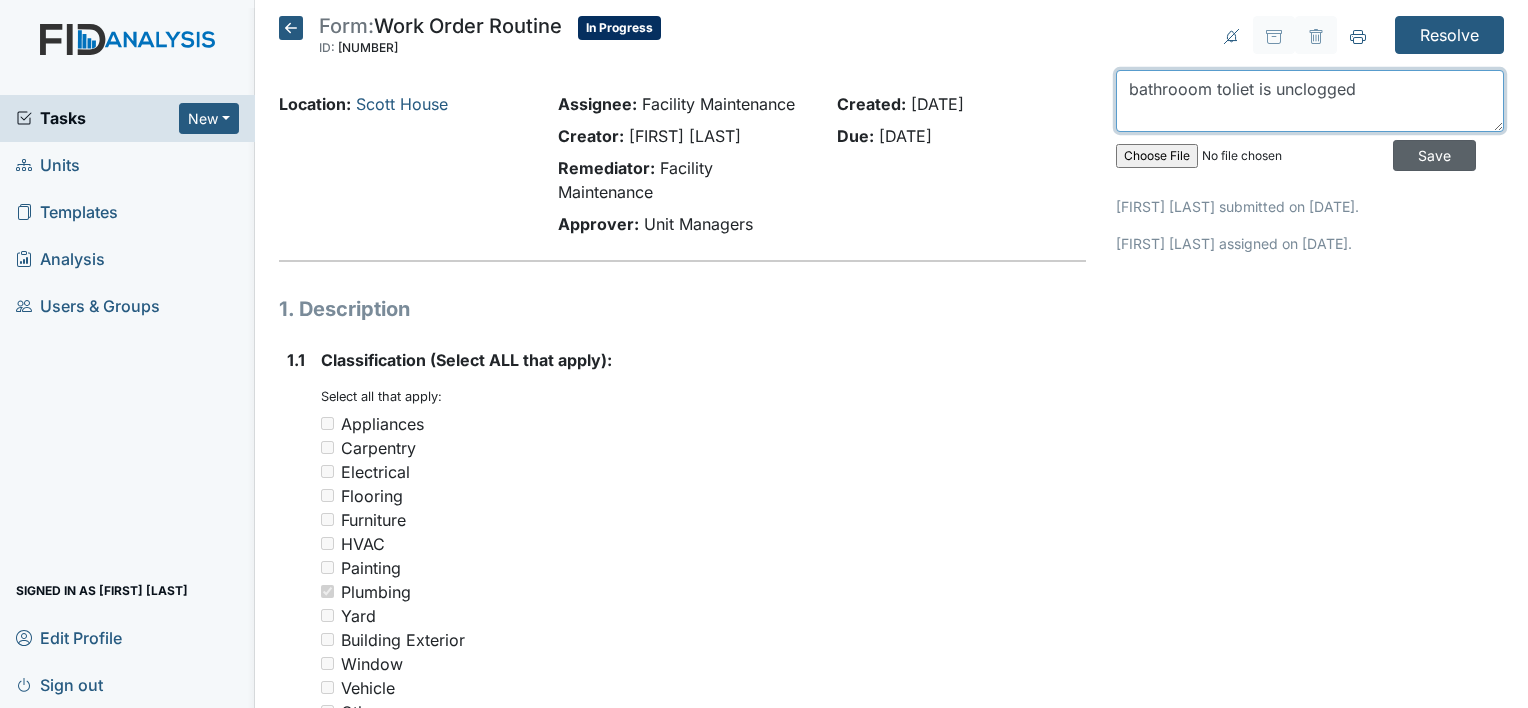 type on "bathrooom toliet is unclogged" 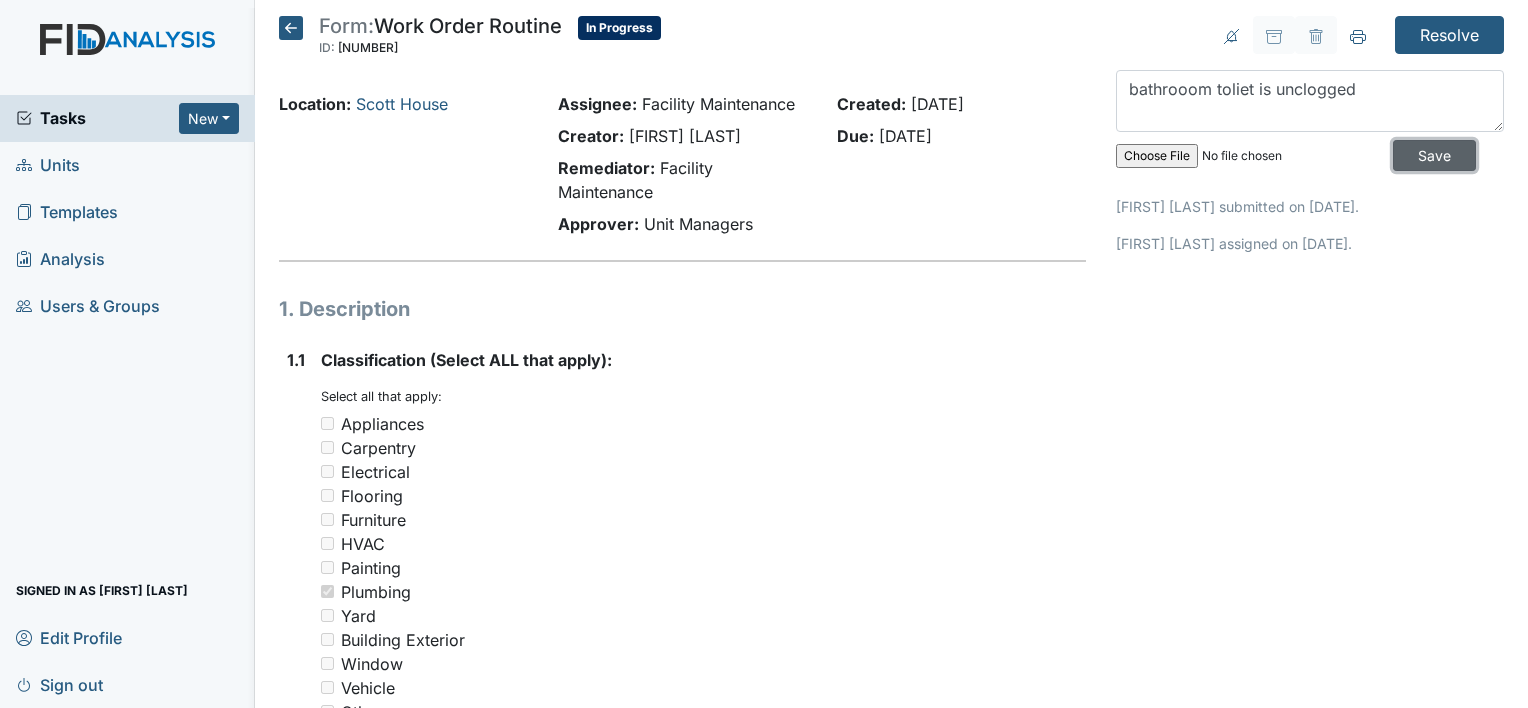 click on "Save" at bounding box center [1434, 155] 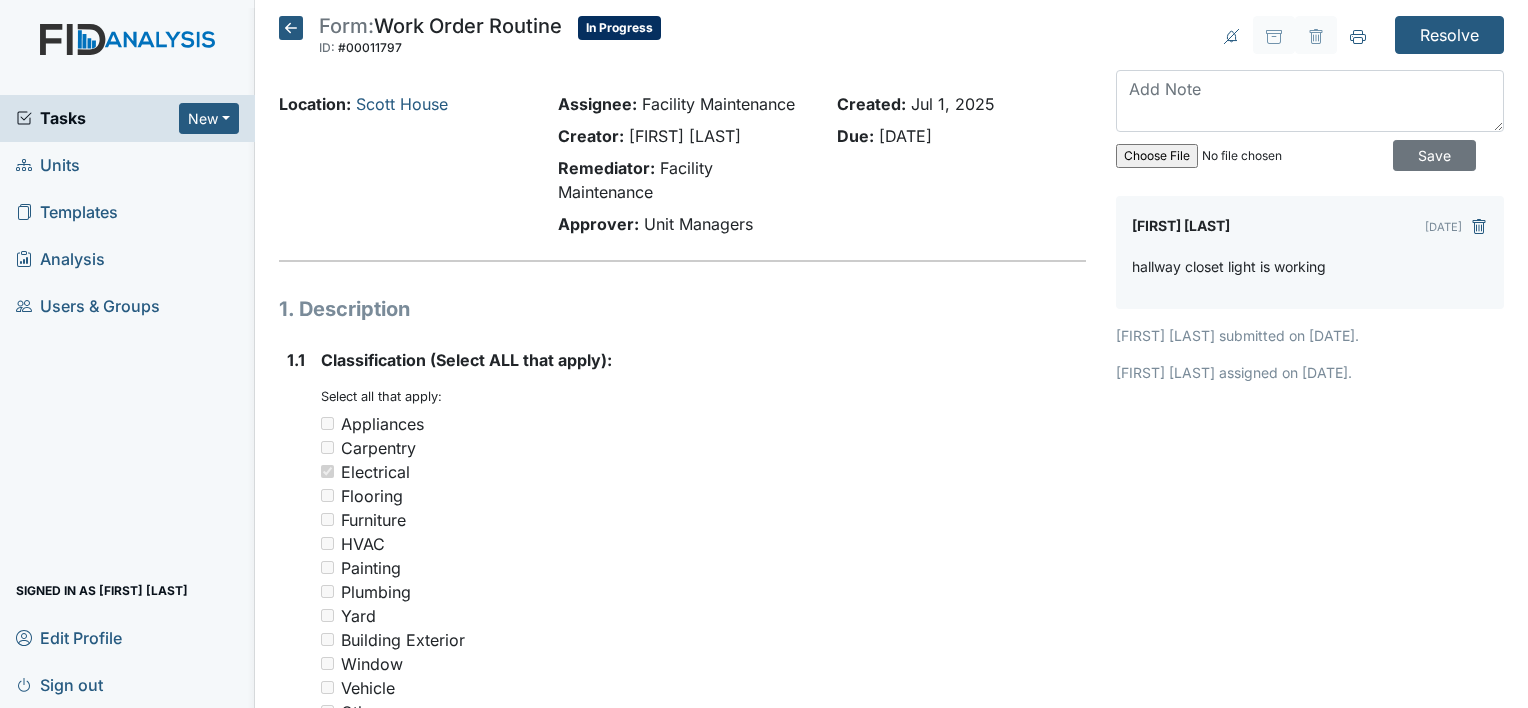 scroll, scrollTop: 0, scrollLeft: 0, axis: both 